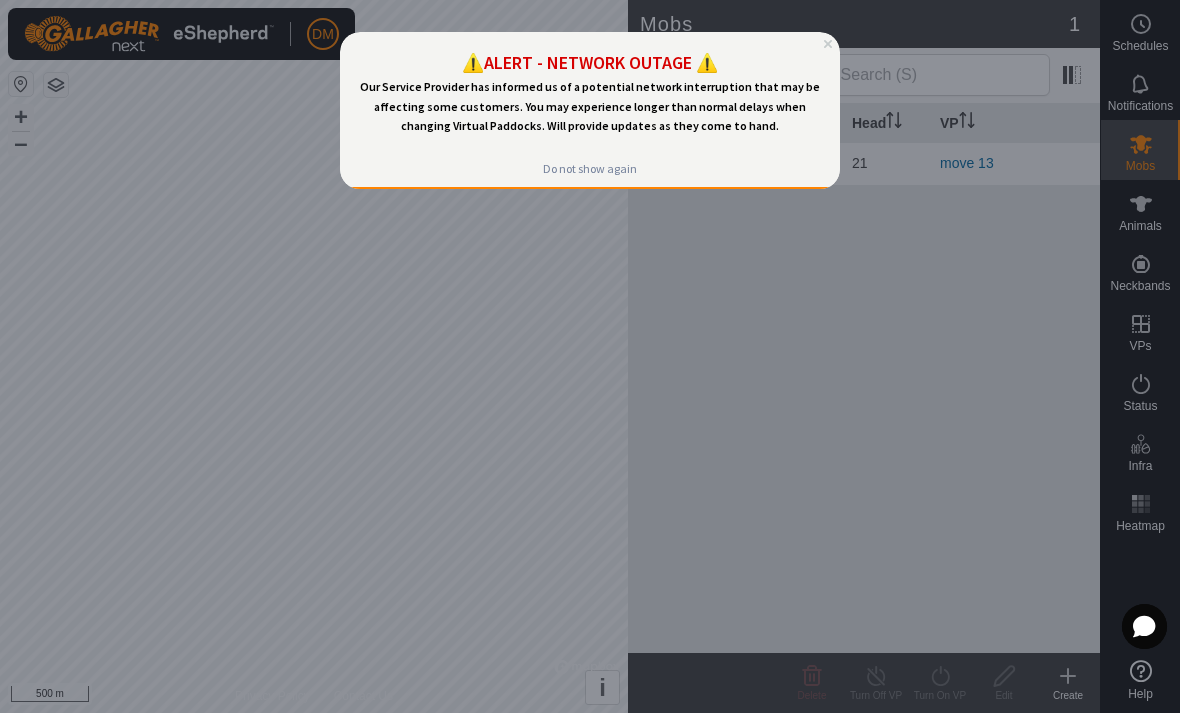 scroll, scrollTop: 0, scrollLeft: 0, axis: both 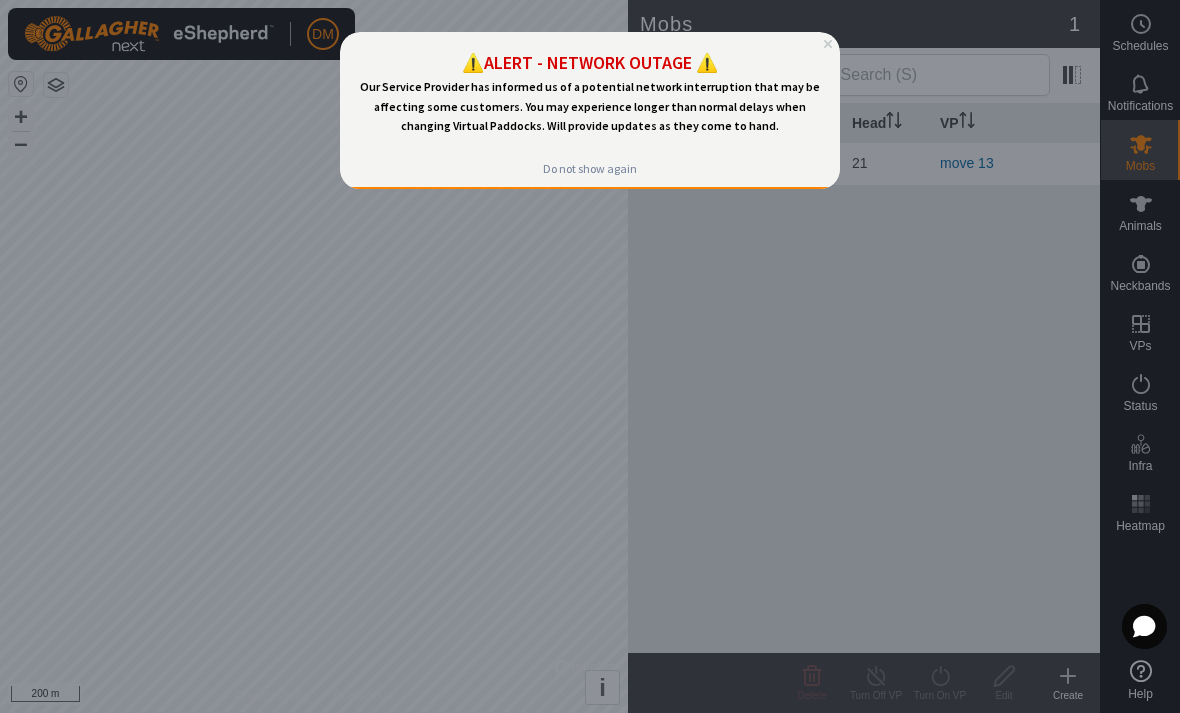 click on "⚠️ALERT - NETWORK OUTAGE ⚠️" at bounding box center (590, 62) 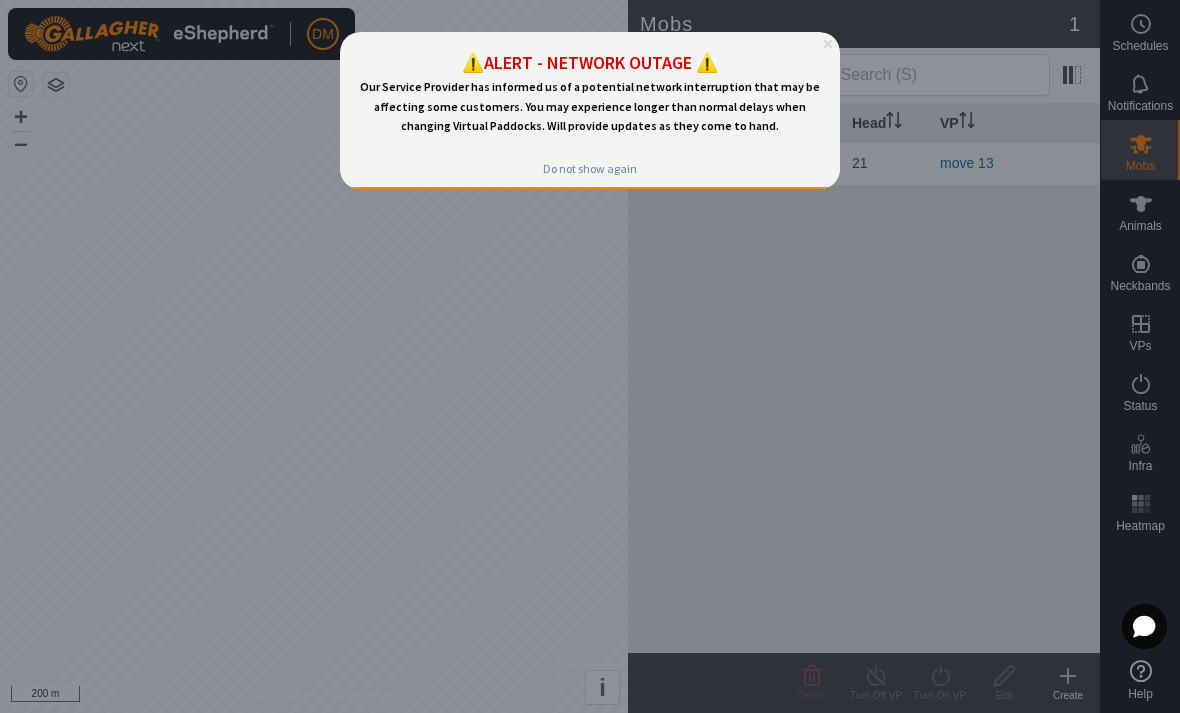 click 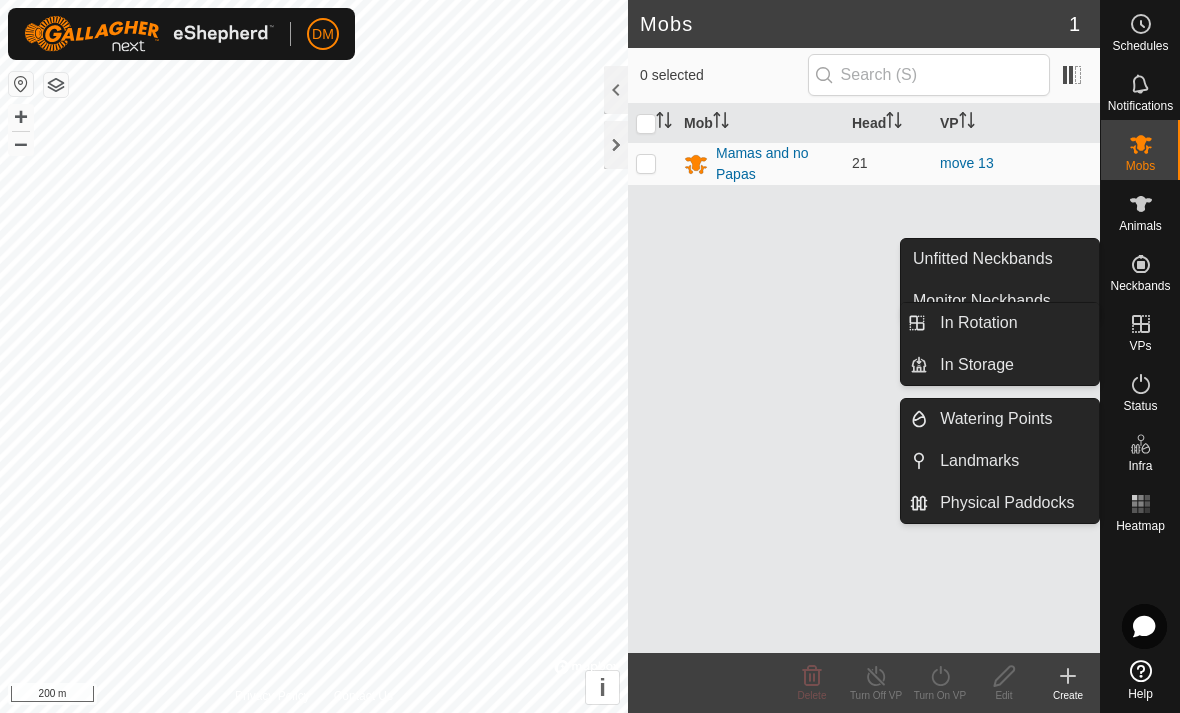 click 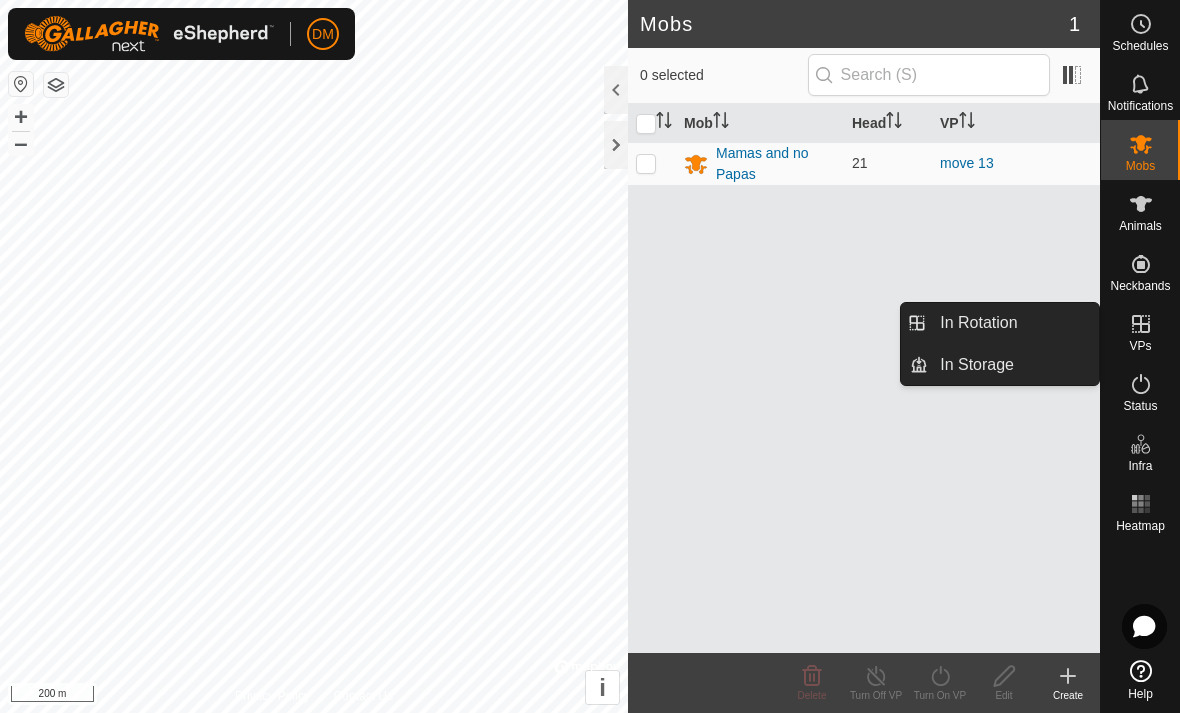 click on "VPs" at bounding box center [1140, 330] 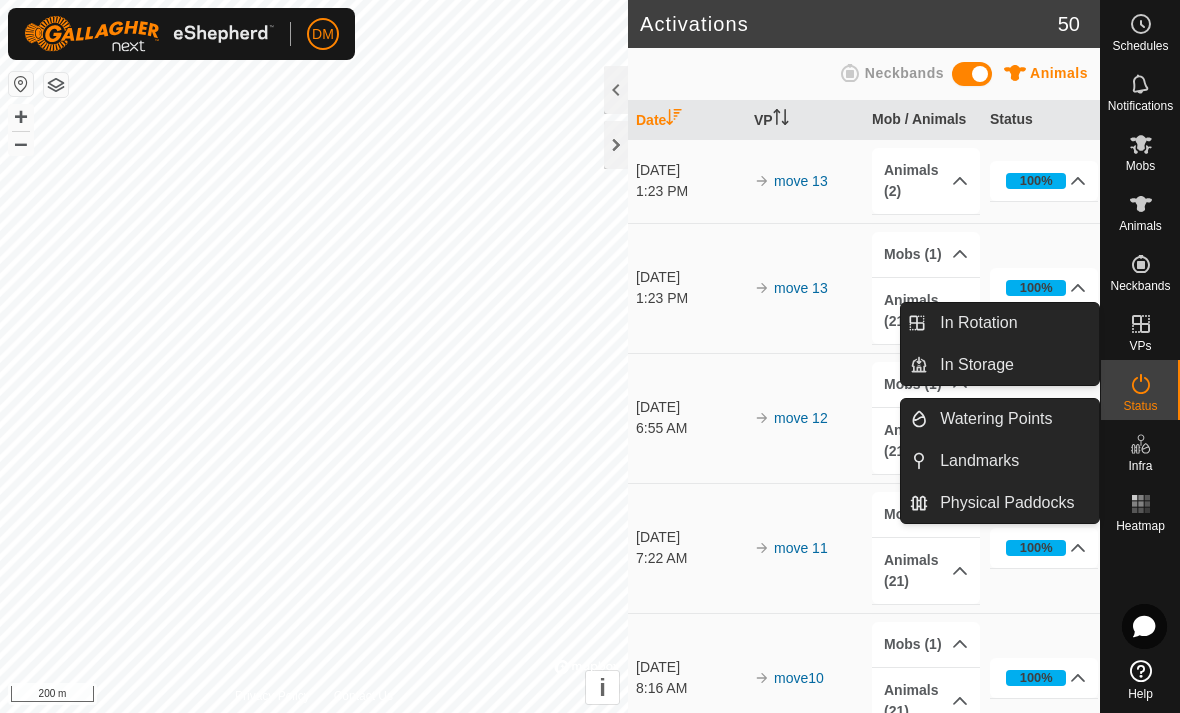 click at bounding box center (1141, 324) 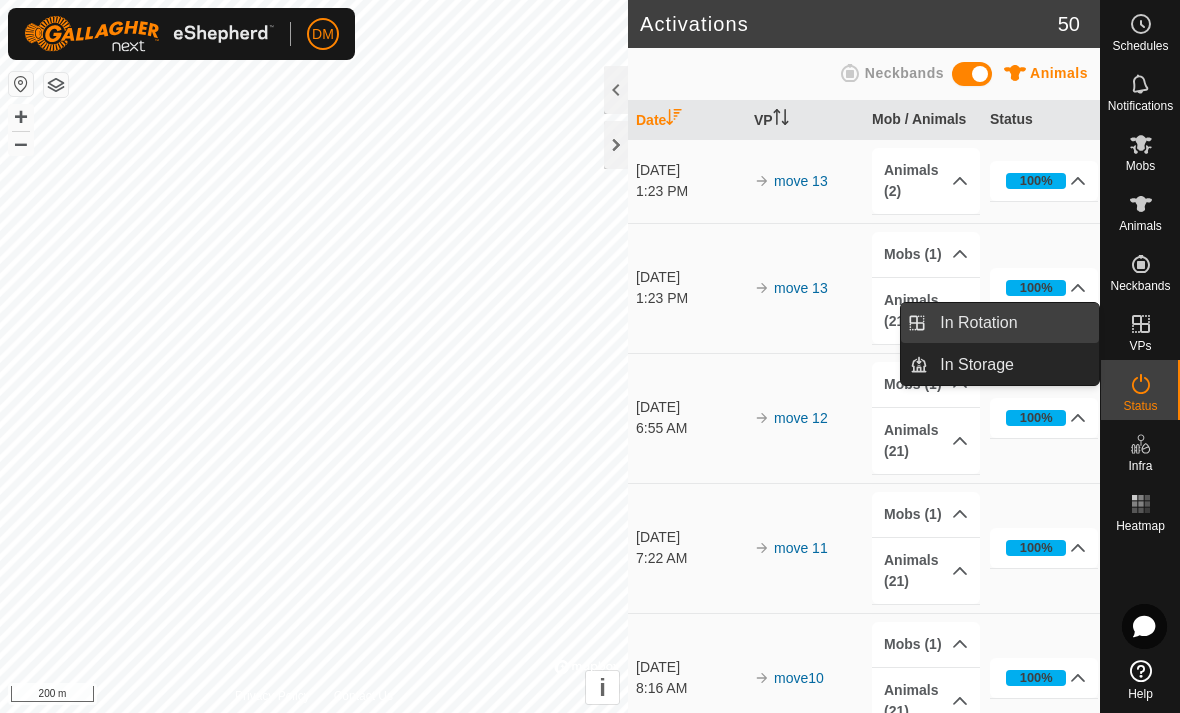 click on "In Rotation" at bounding box center (1013, 323) 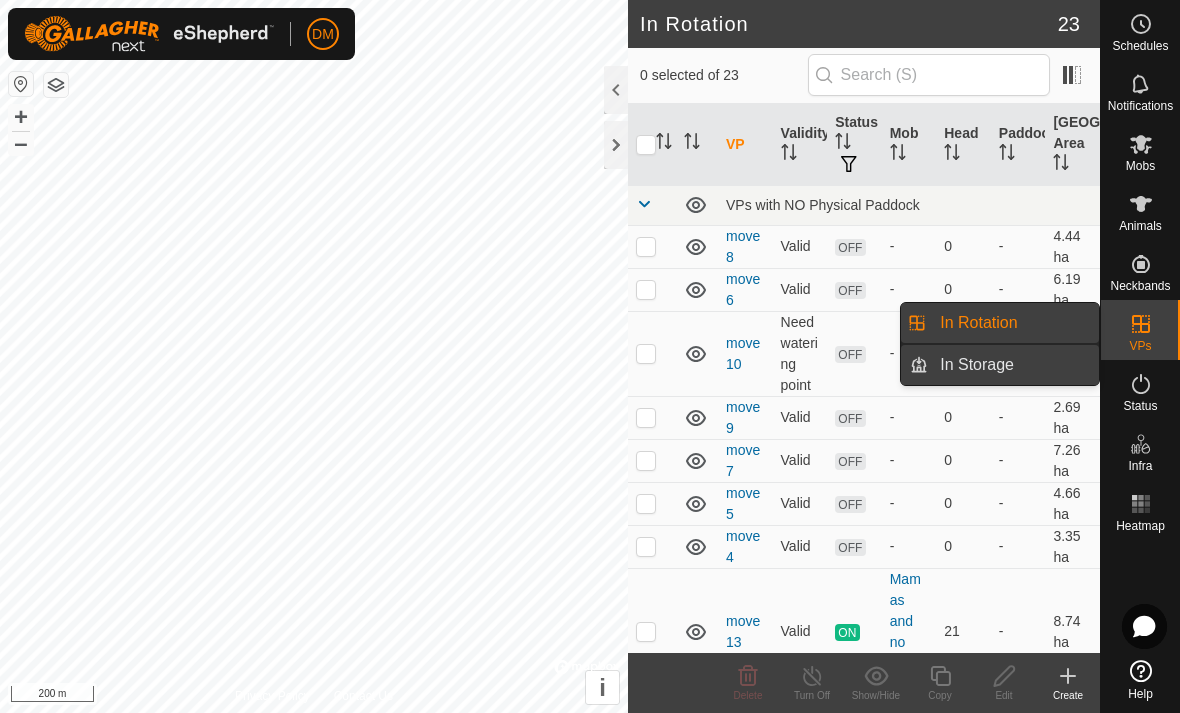 click on "-" at bounding box center (1018, 353) 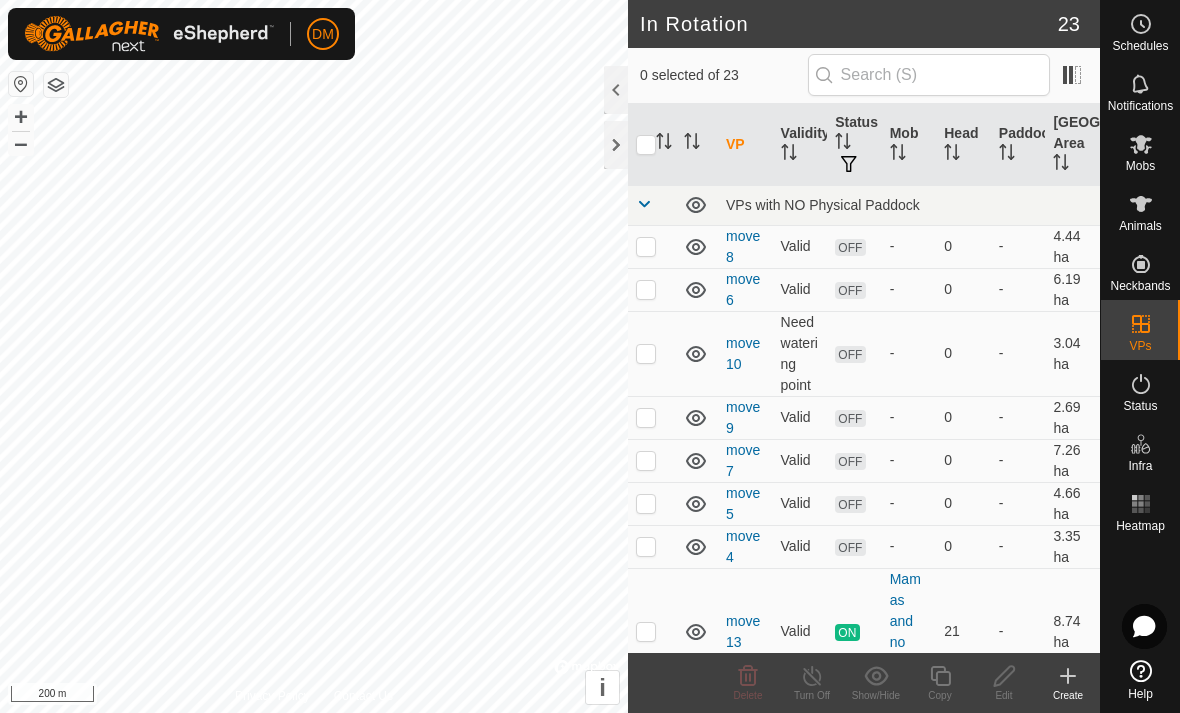 click 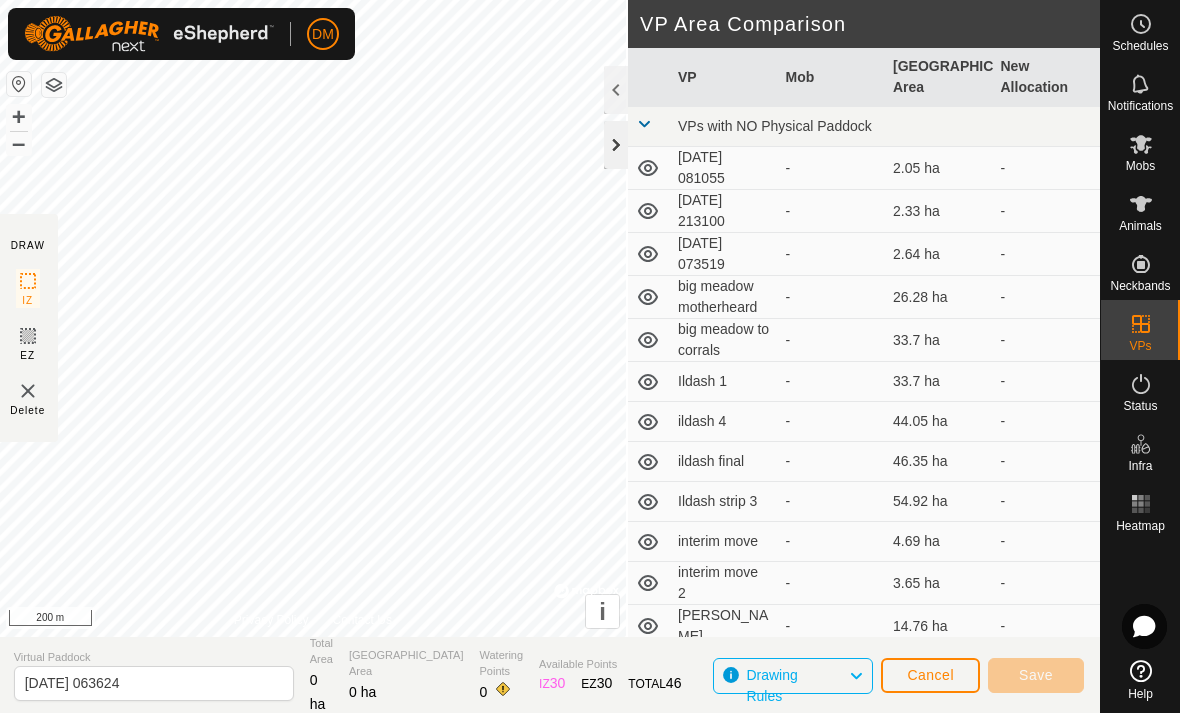 click 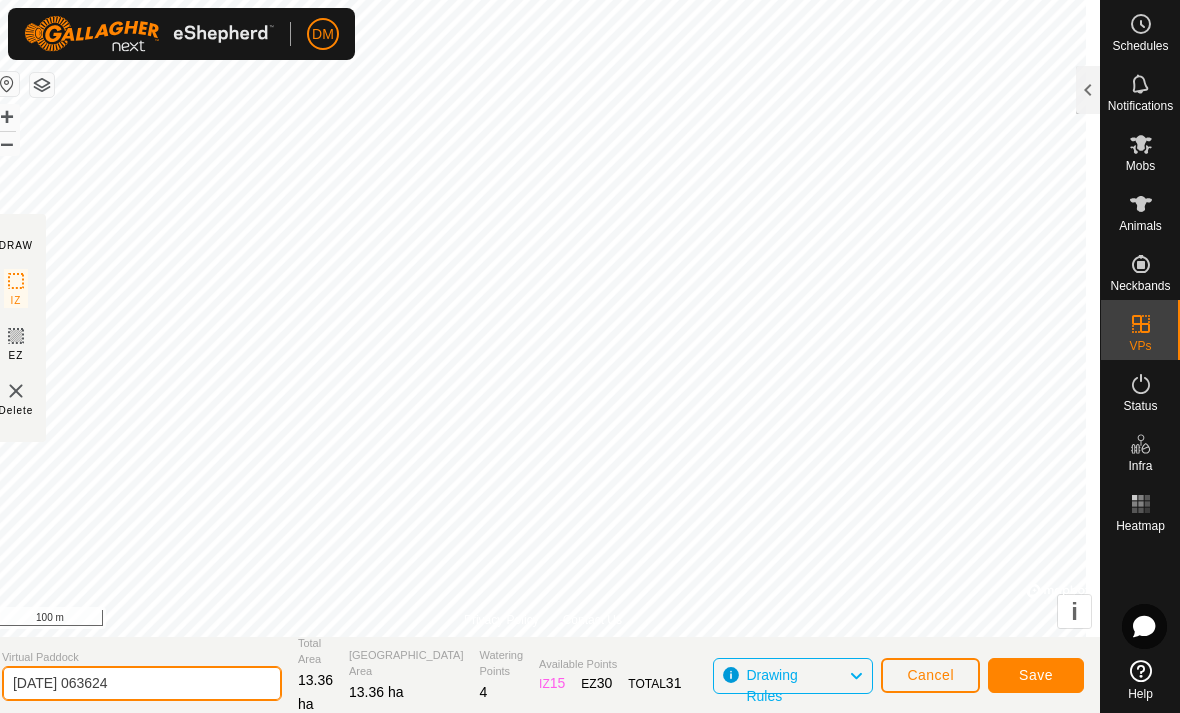 drag, startPoint x: 209, startPoint y: 685, endPoint x: 210, endPoint y: 754, distance: 69.00725 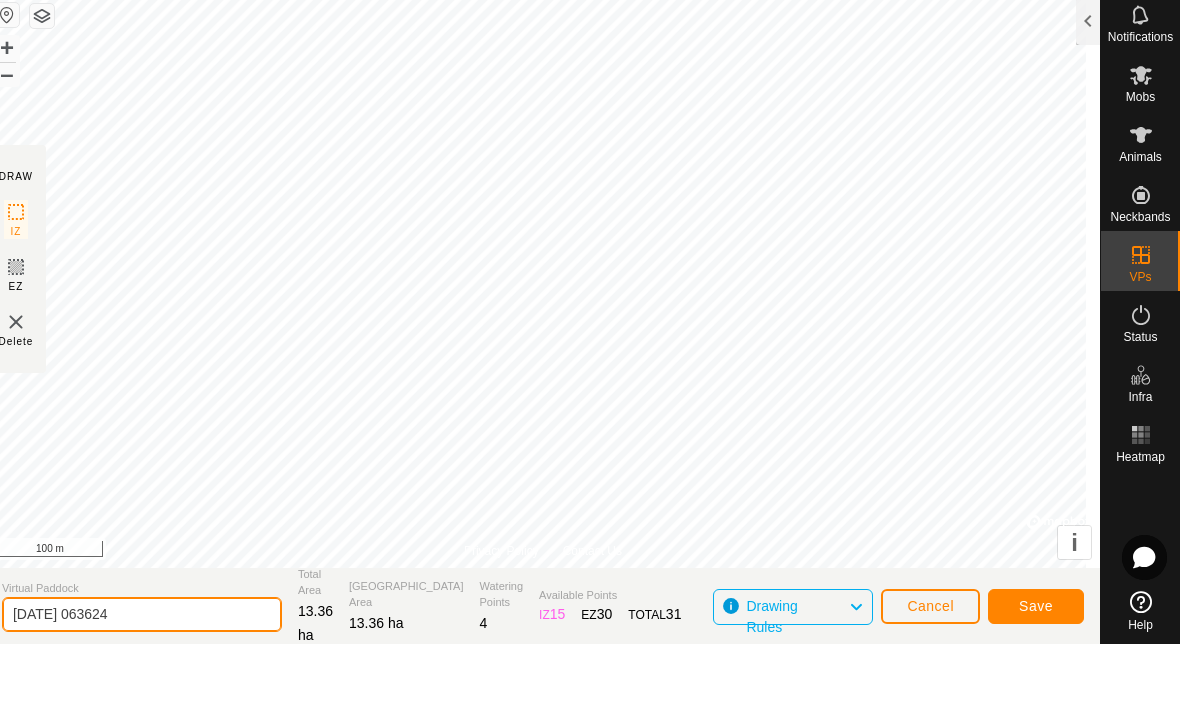 click on "[DATE] 063624" 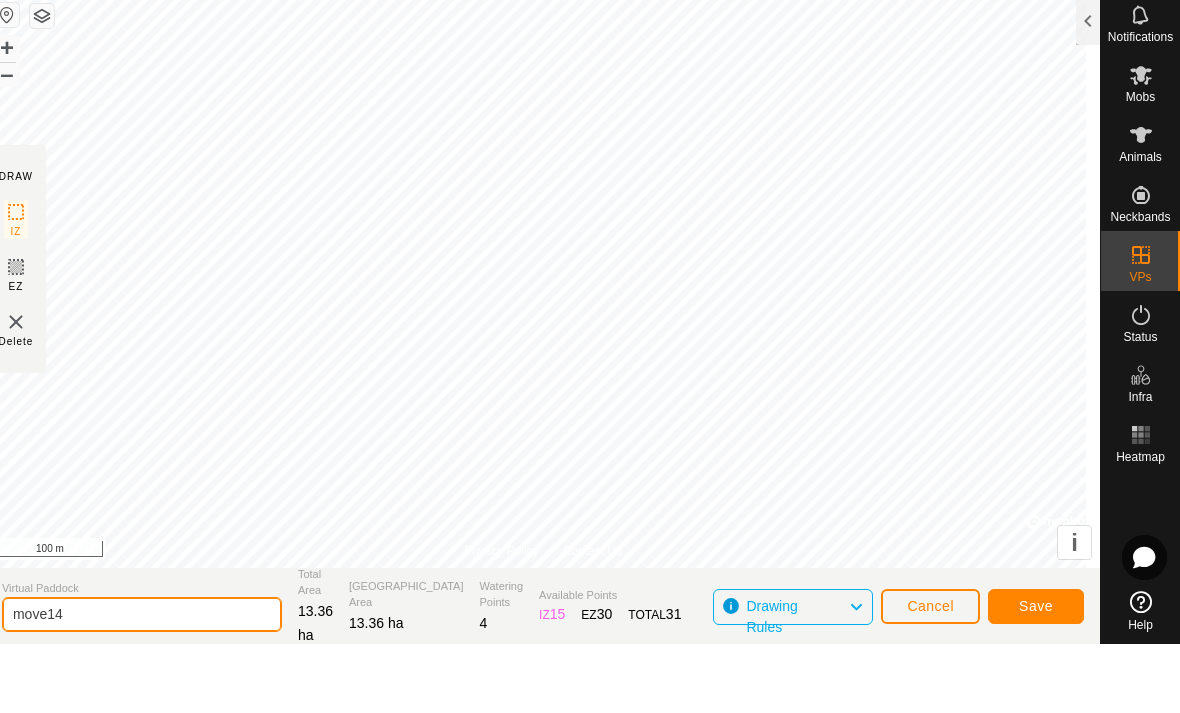 type on "move14" 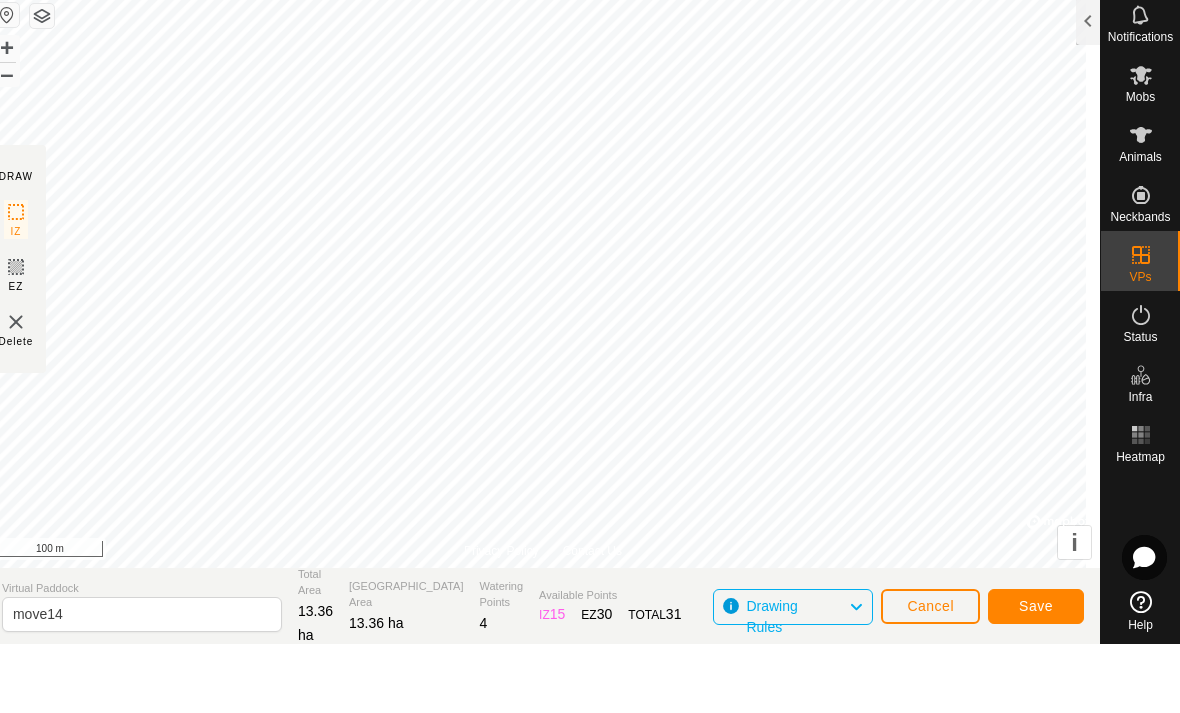 click on "Save" 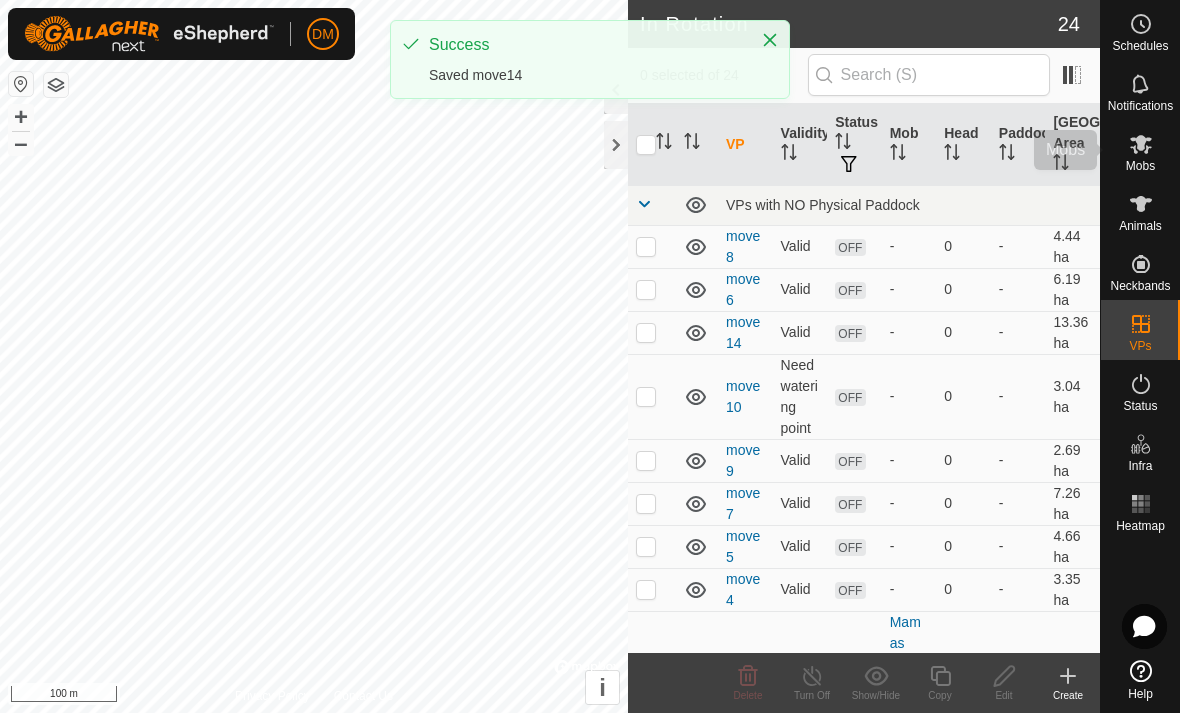 click 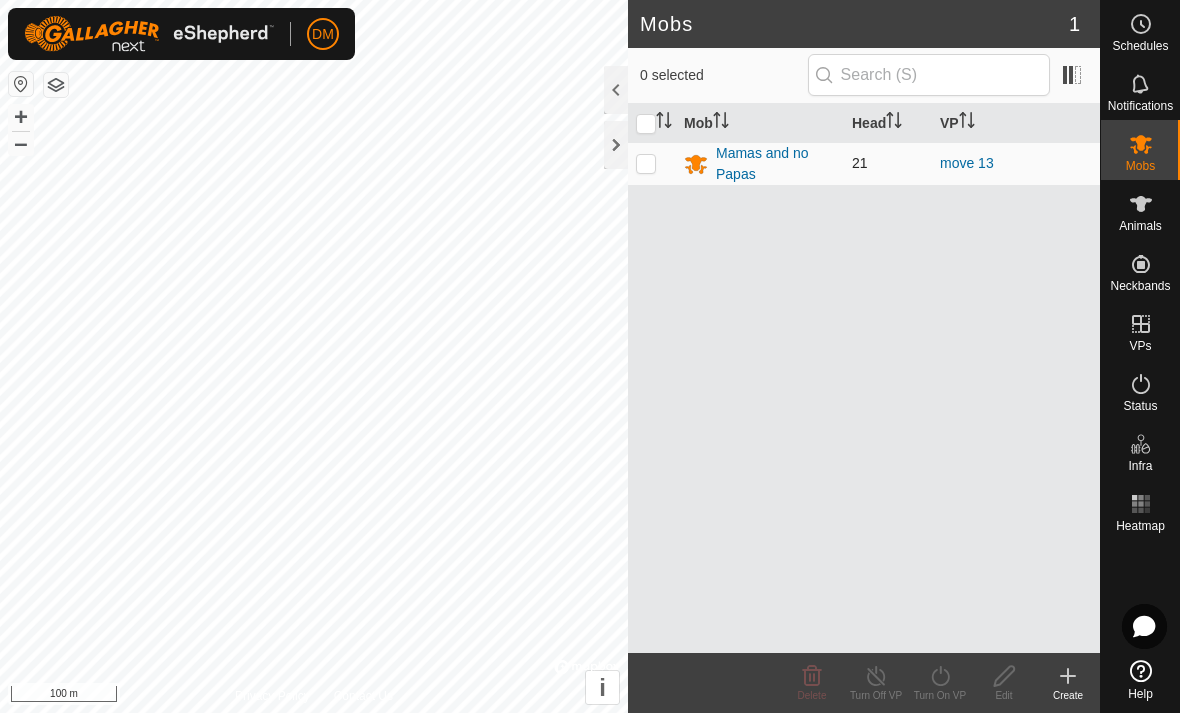 click at bounding box center [646, 163] 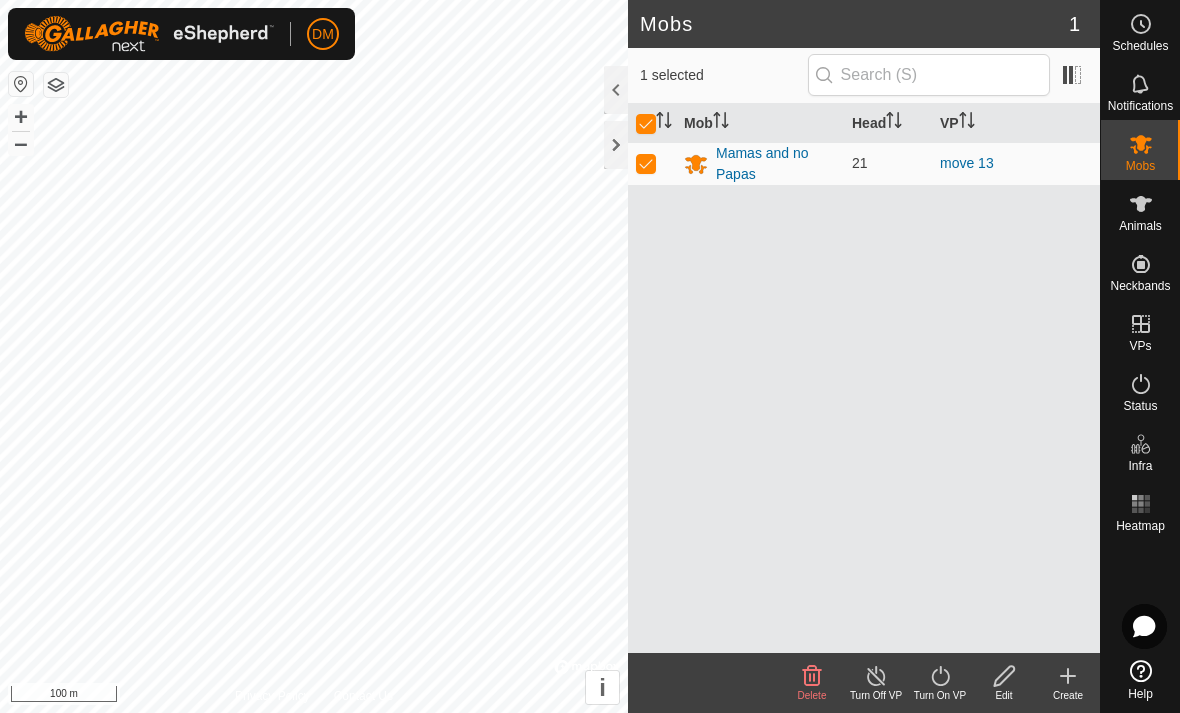 click 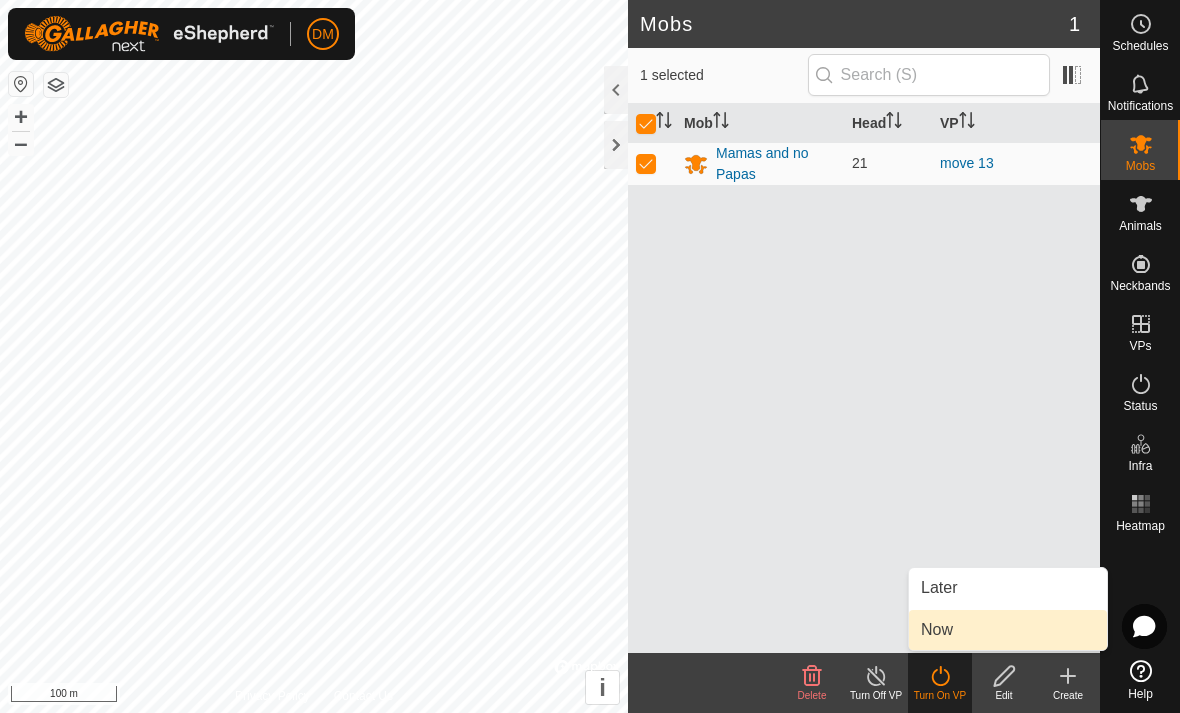 click on "Now" at bounding box center [1008, 630] 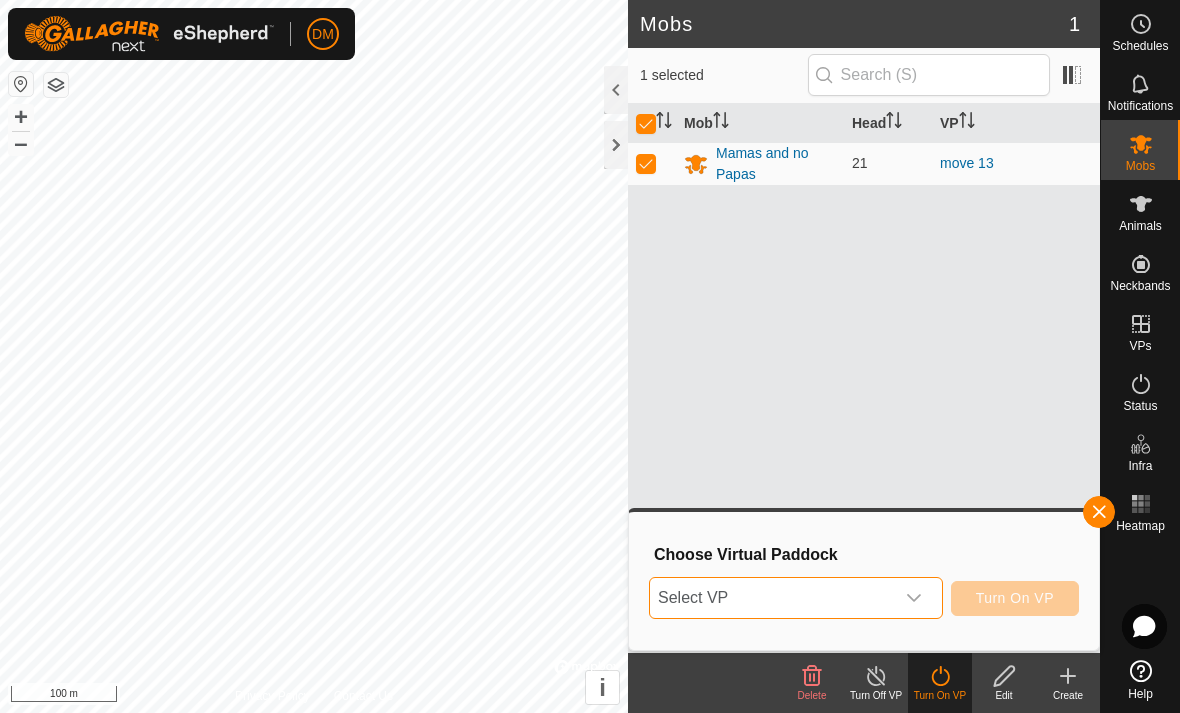click on "Select VP" at bounding box center [772, 598] 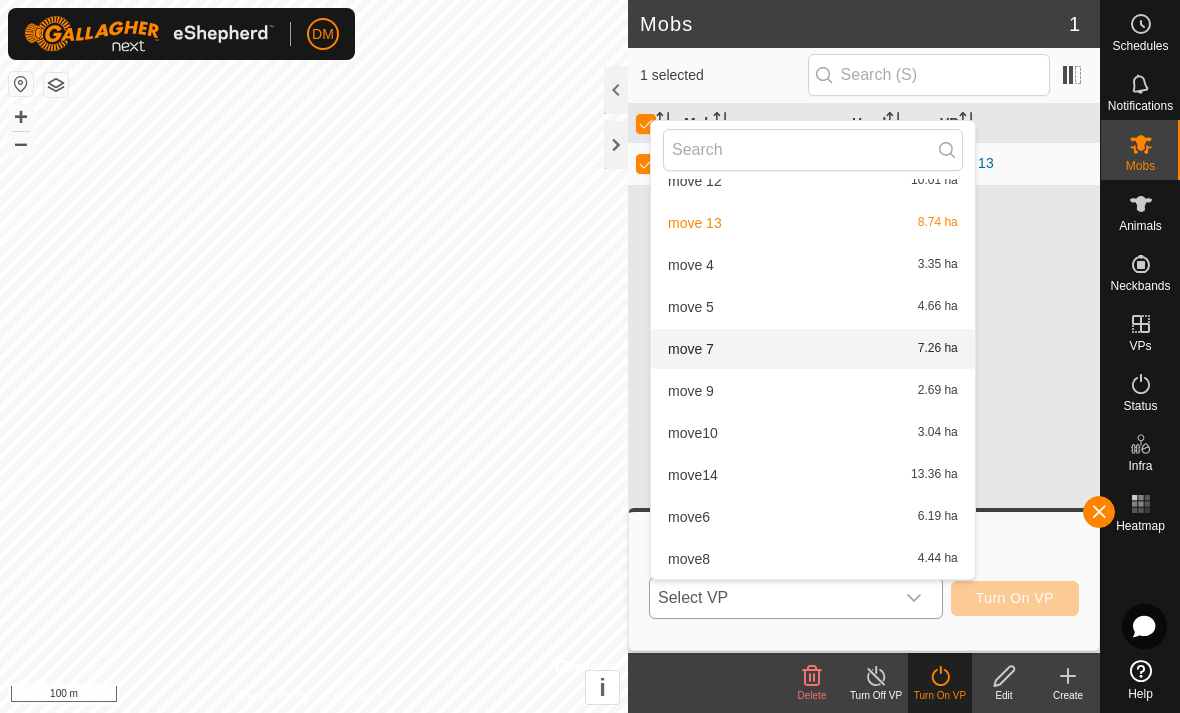 scroll, scrollTop: 652, scrollLeft: 0, axis: vertical 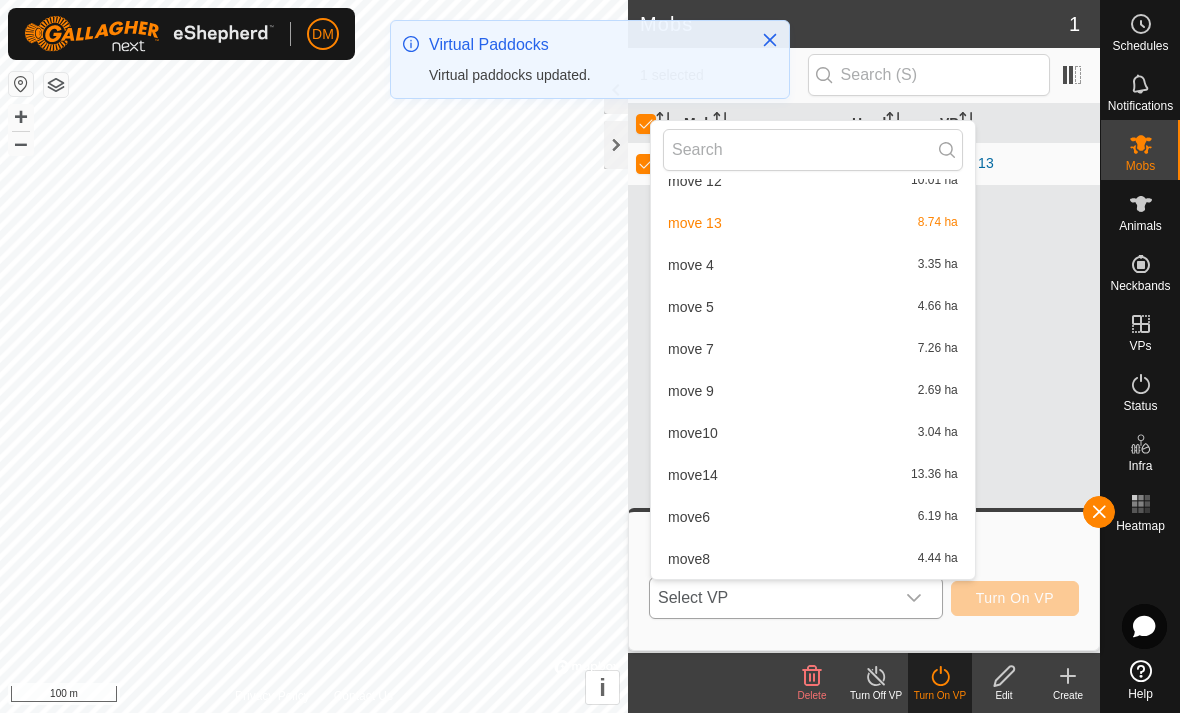 click on "move14  13.36 ha" at bounding box center [813, 475] 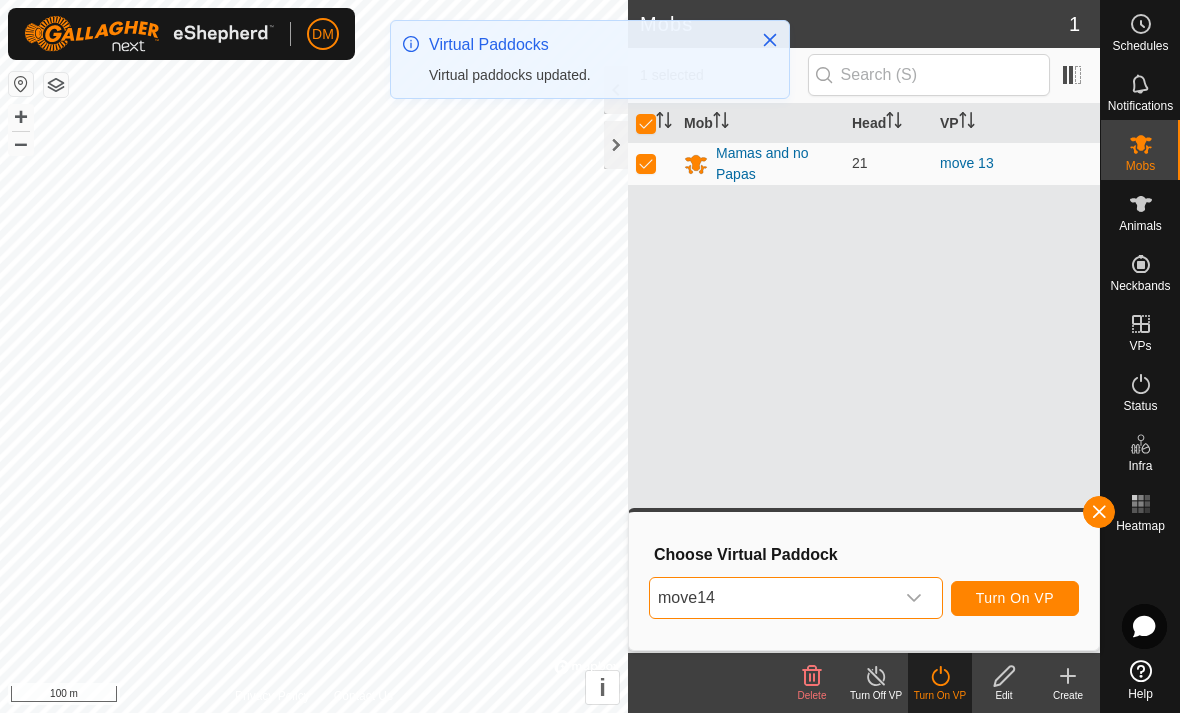 click on "Turn On VP" at bounding box center [1015, 598] 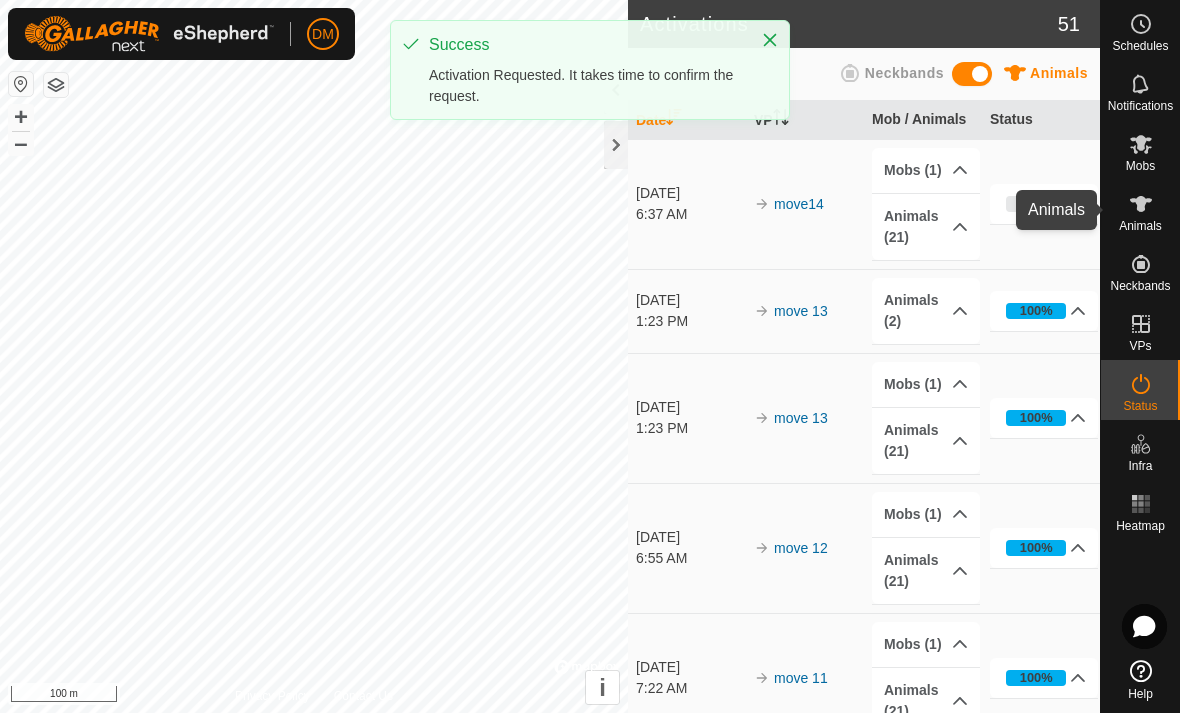 click on "Animals" at bounding box center (1140, 226) 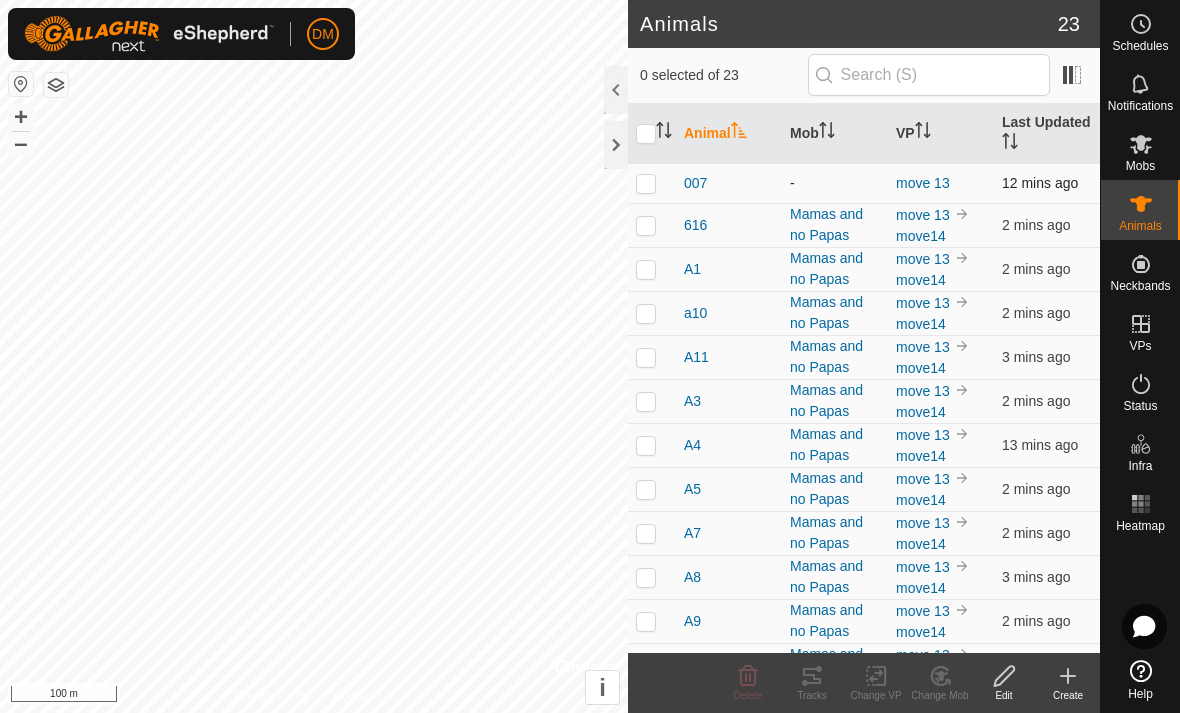 click at bounding box center (646, 183) 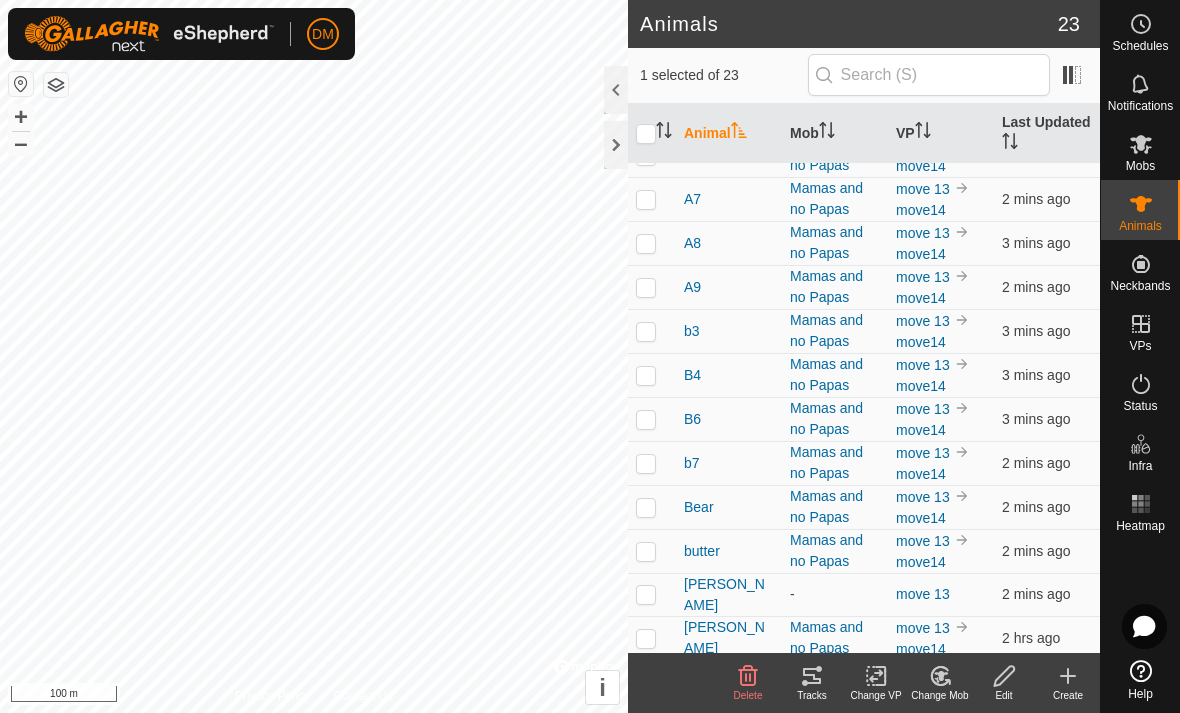 scroll, scrollTop: 410, scrollLeft: 0, axis: vertical 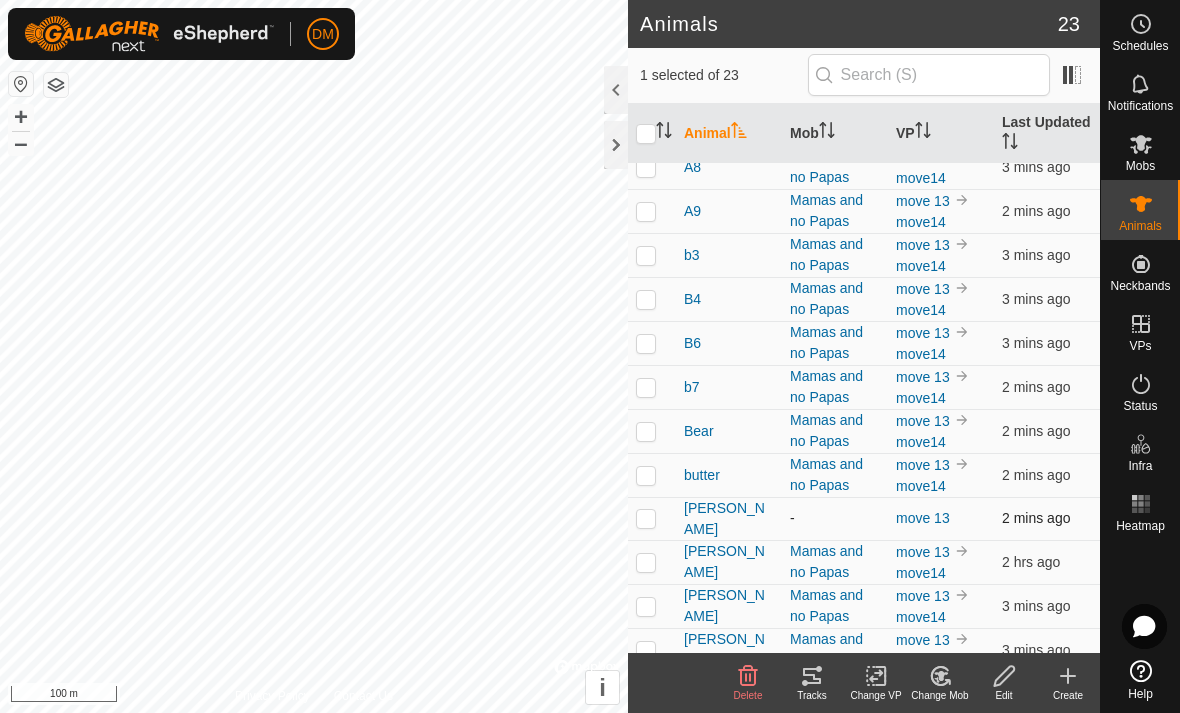 click at bounding box center (646, 518) 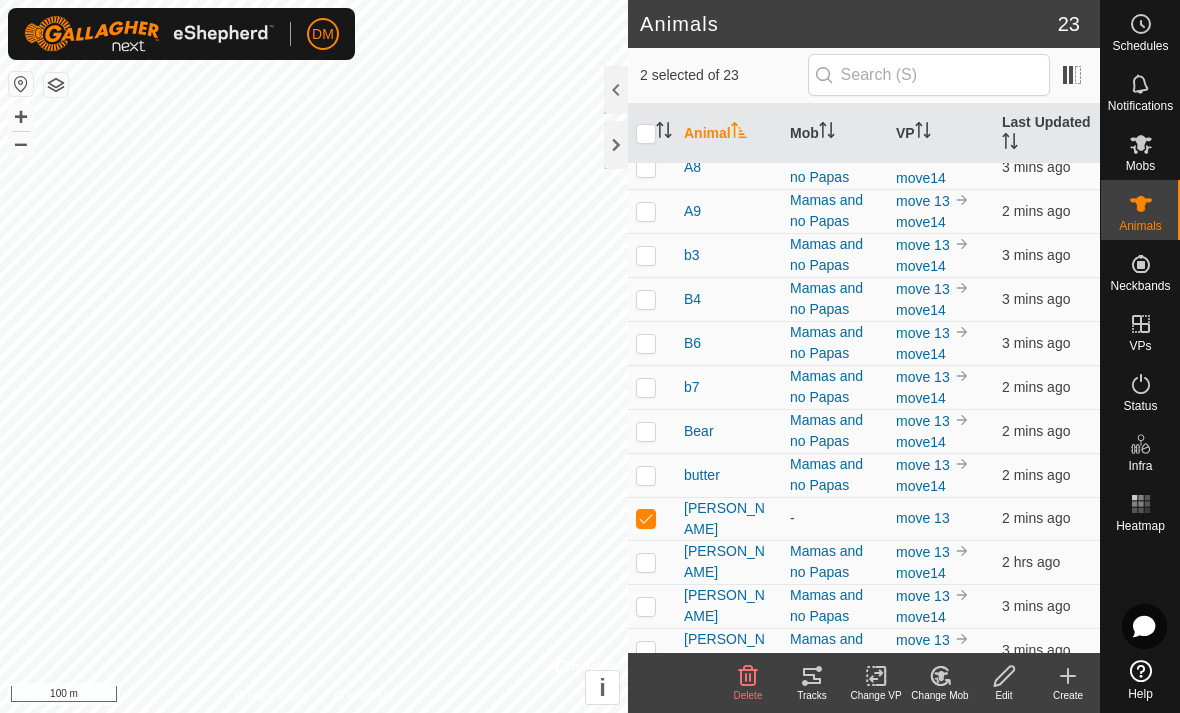 click 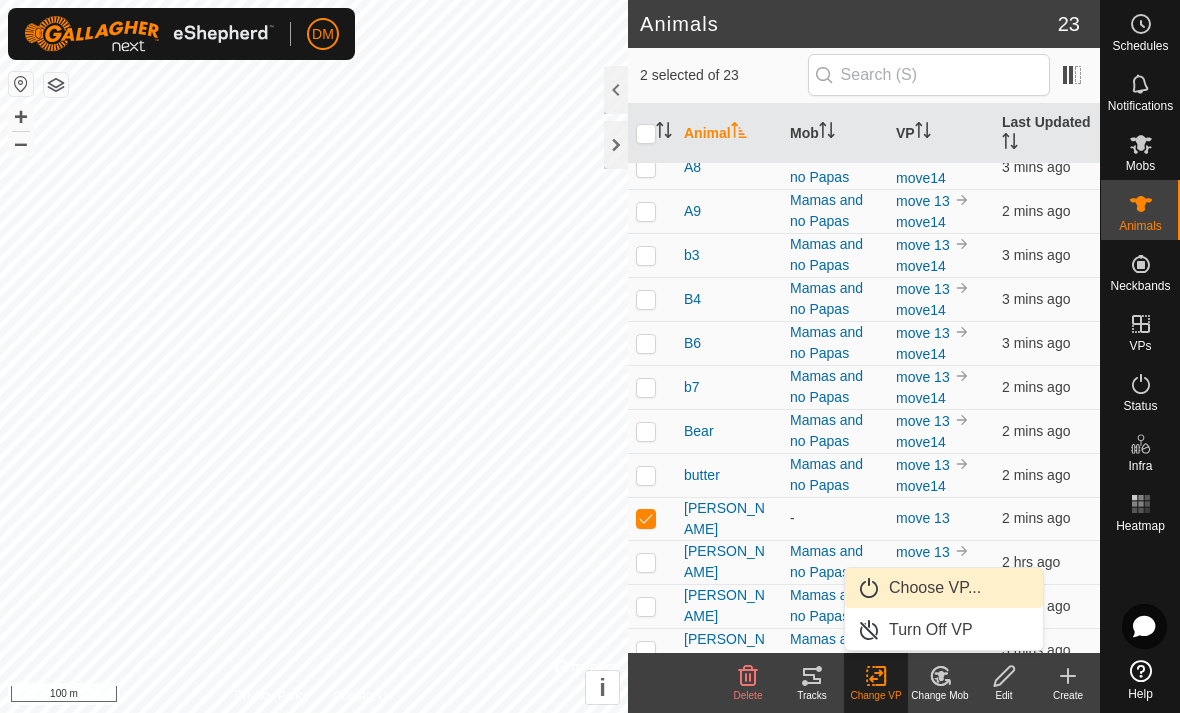 click on "Choose VP..." at bounding box center (944, 588) 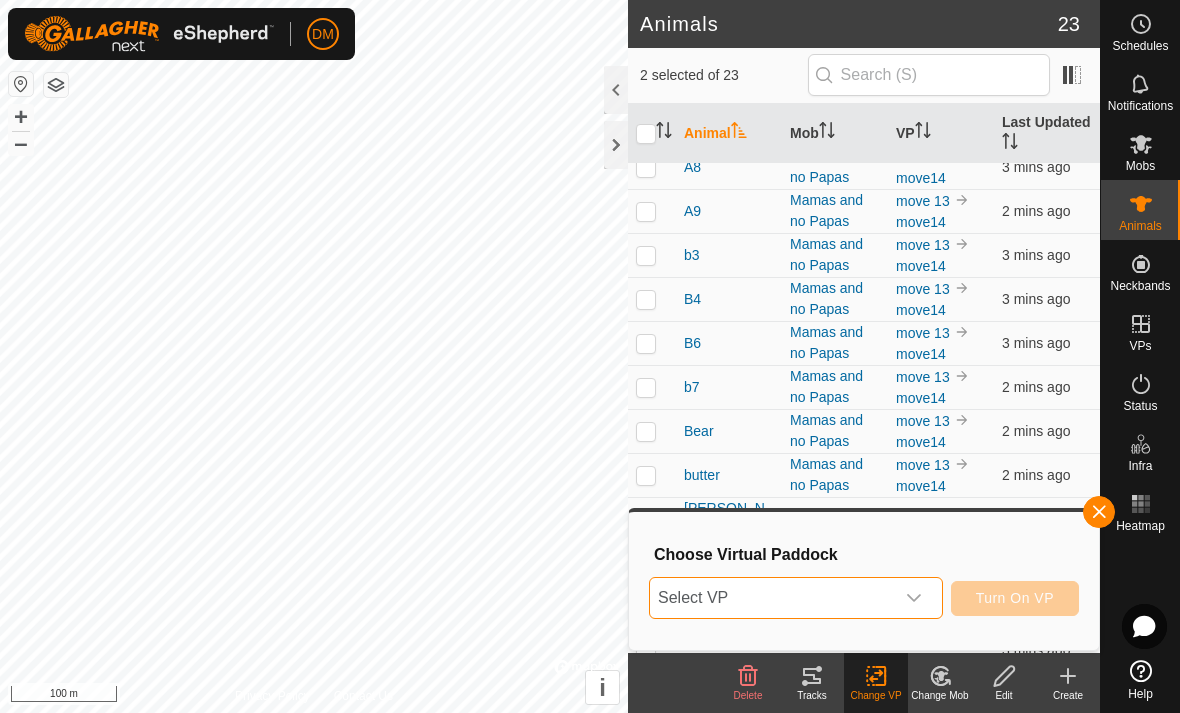 click on "Select VP" at bounding box center [772, 598] 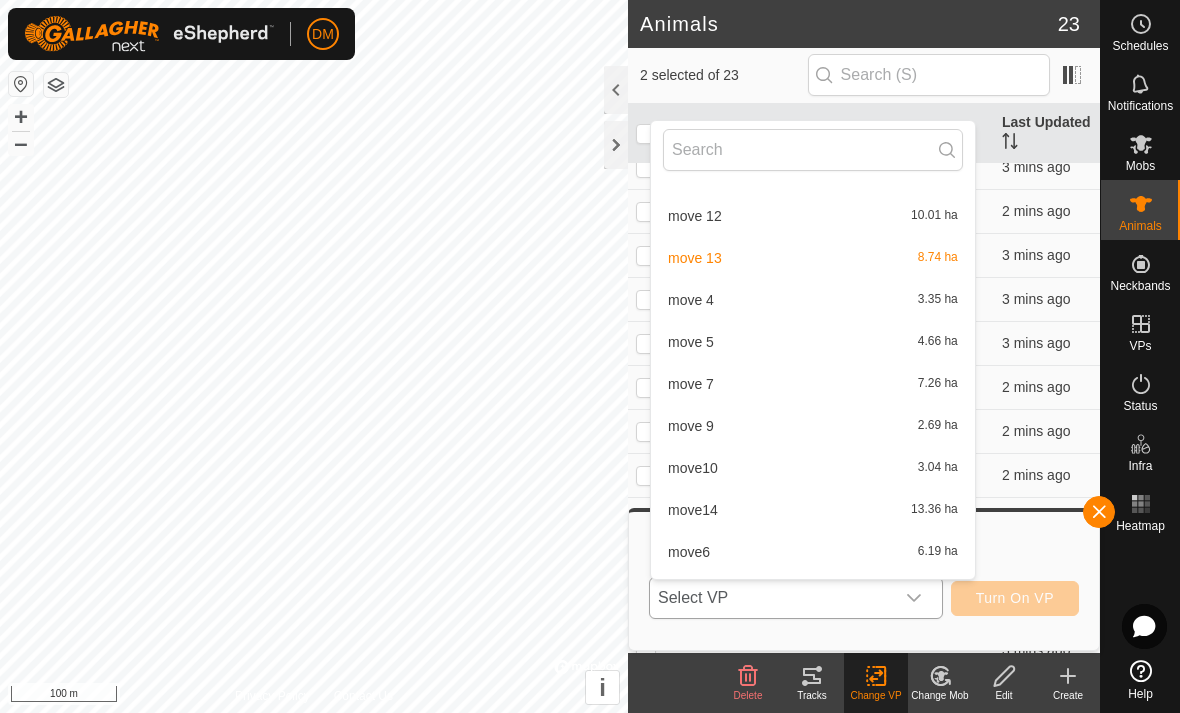 scroll, scrollTop: 627, scrollLeft: 0, axis: vertical 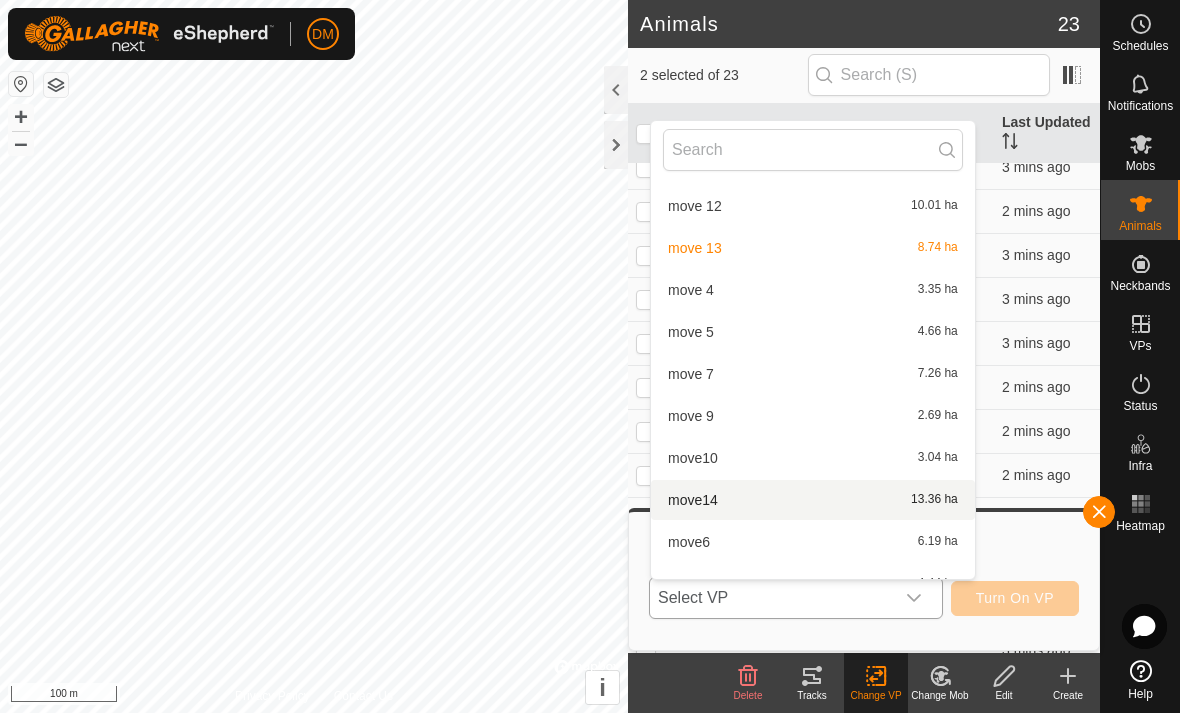 click on "move14  13.36 ha" at bounding box center (813, 500) 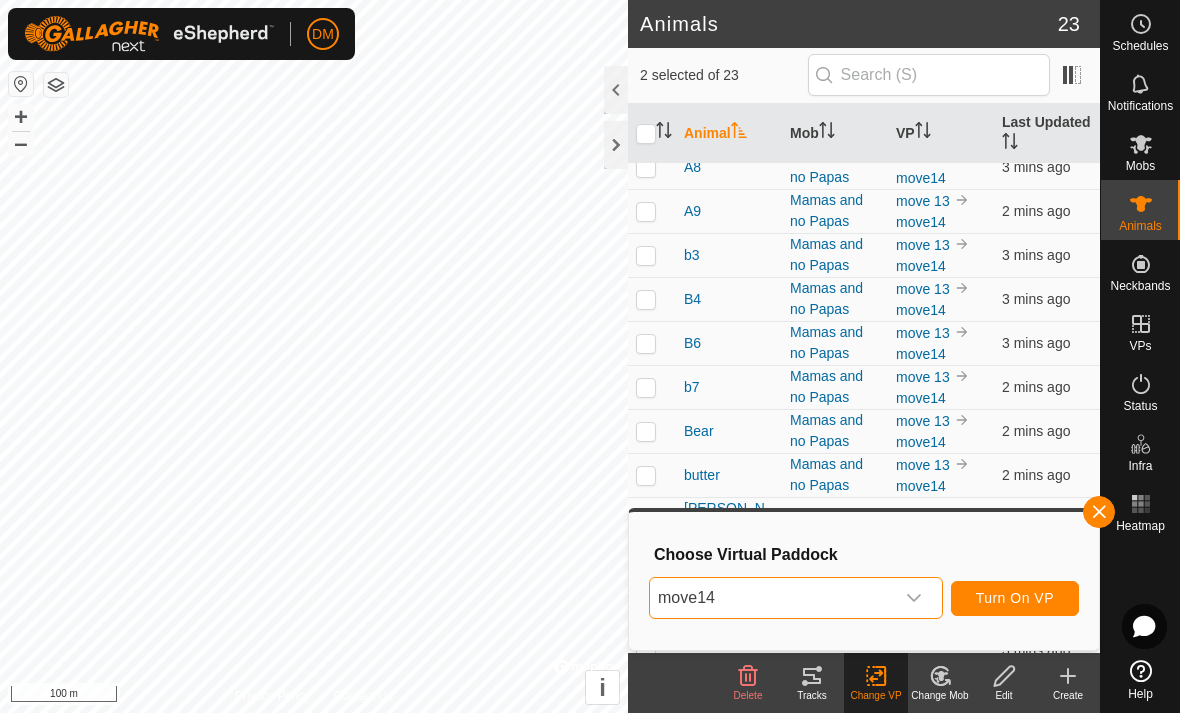 click on "Turn On VP" at bounding box center [1015, 598] 